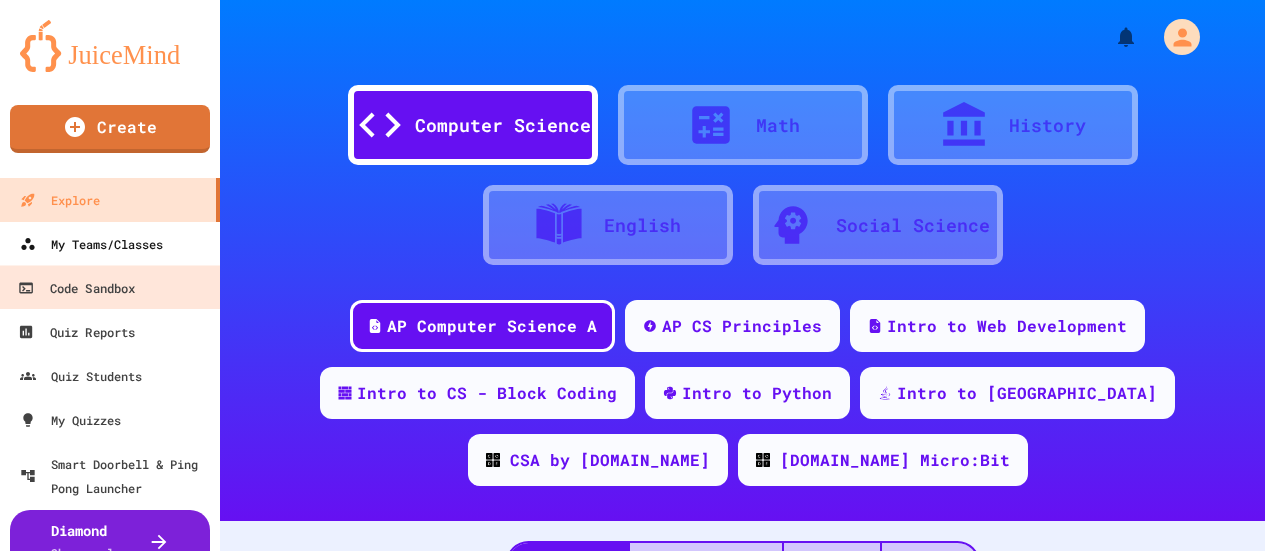 scroll, scrollTop: 0, scrollLeft: 0, axis: both 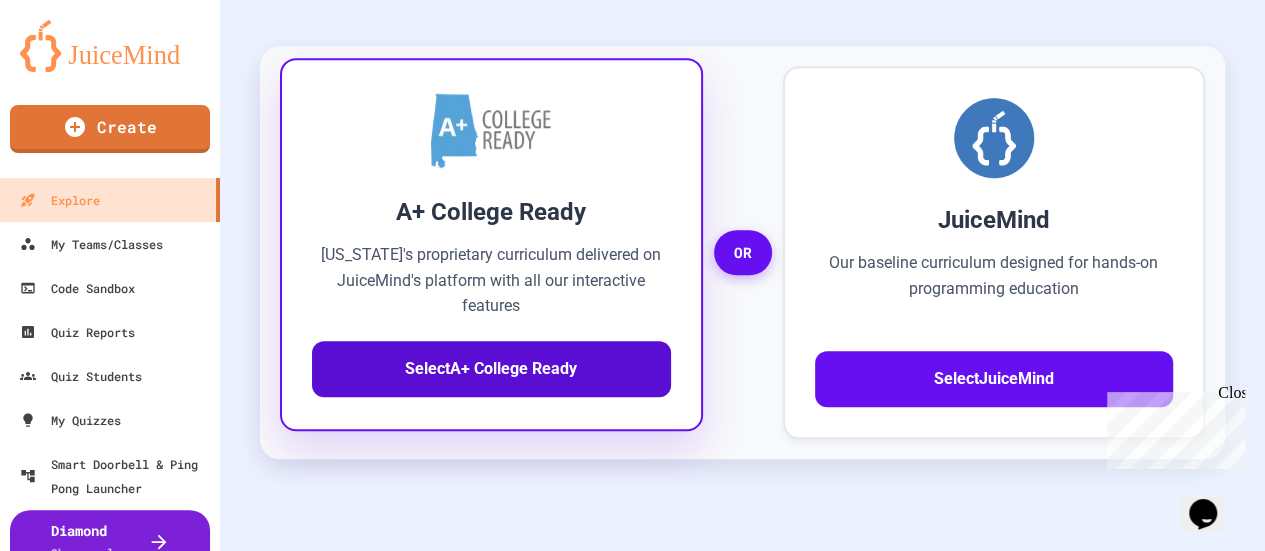click on "Select  A+ College Ready" at bounding box center (491, 369) 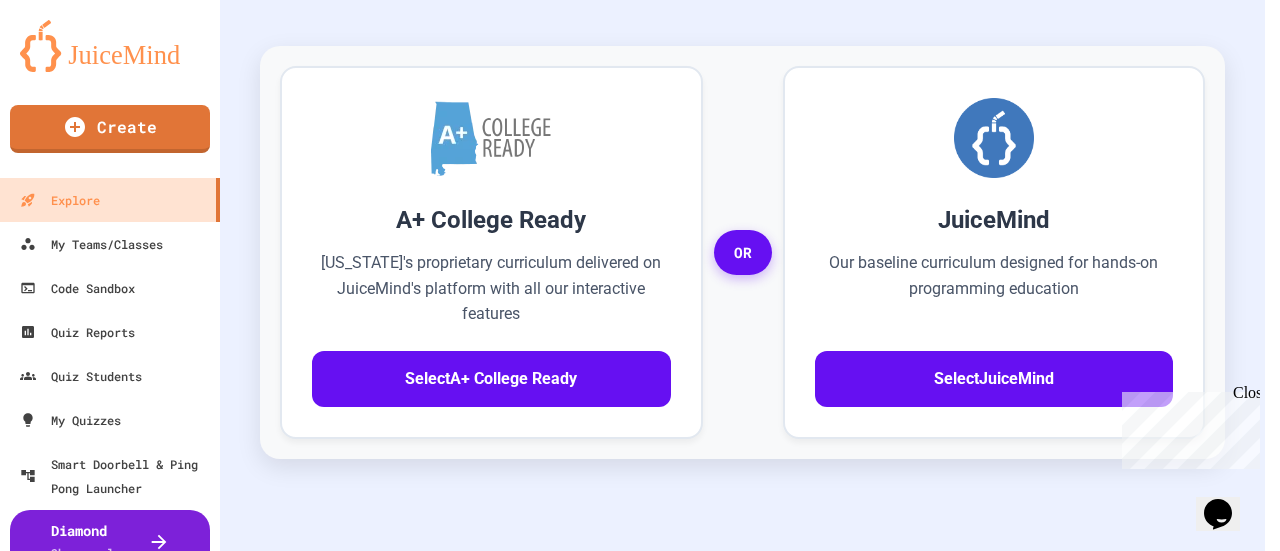 click on "Request Access" at bounding box center (662, 1926) 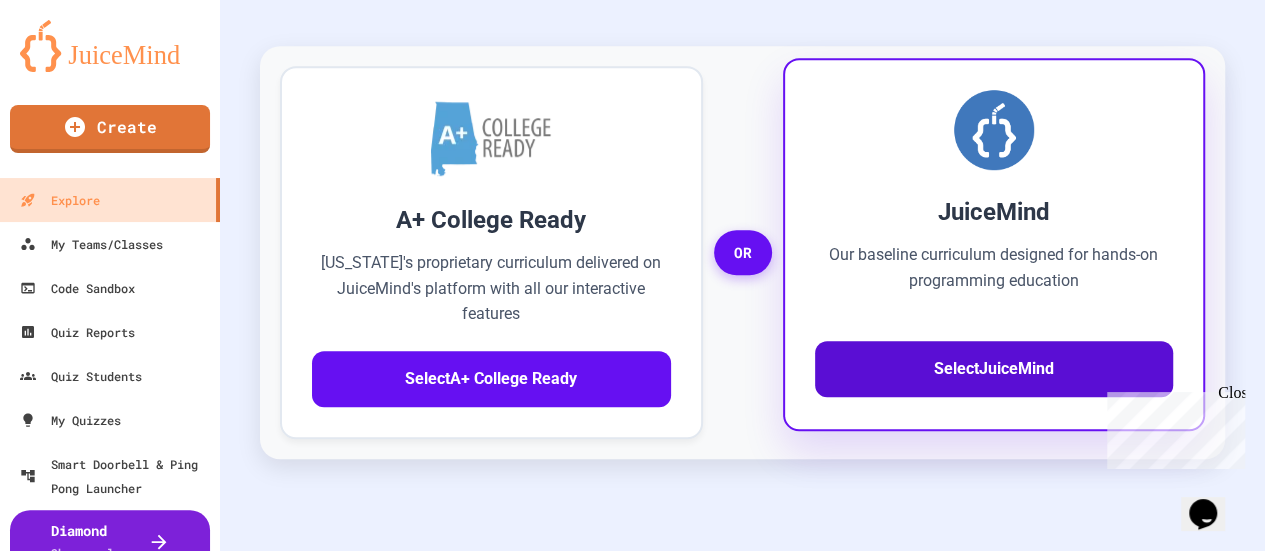 click on "Select  JuiceMind" at bounding box center [994, 369] 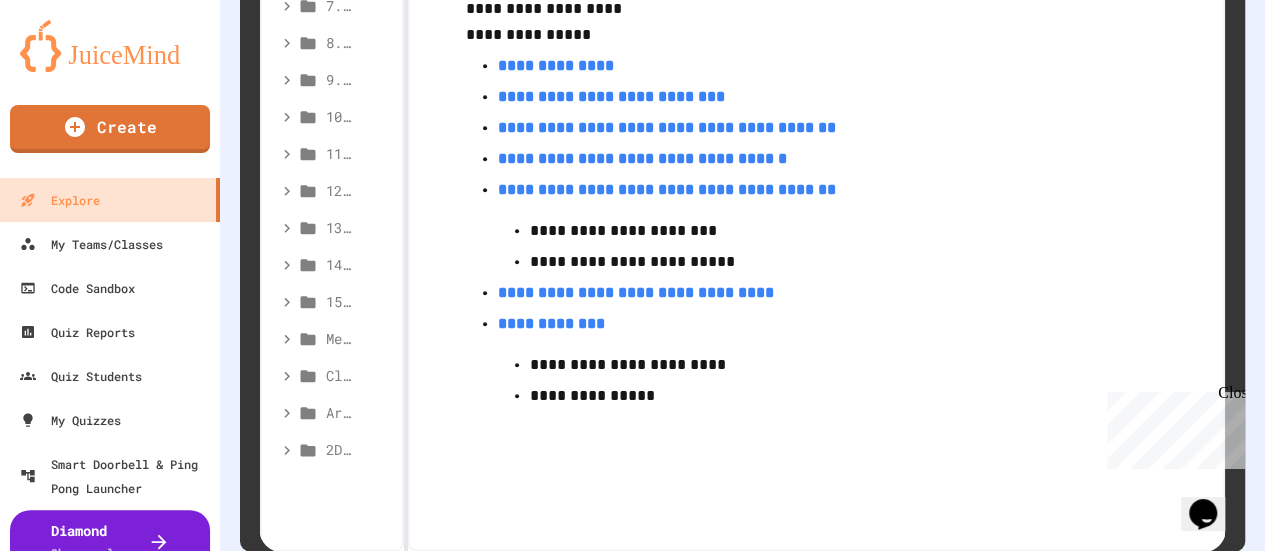 scroll, scrollTop: 1022, scrollLeft: 0, axis: vertical 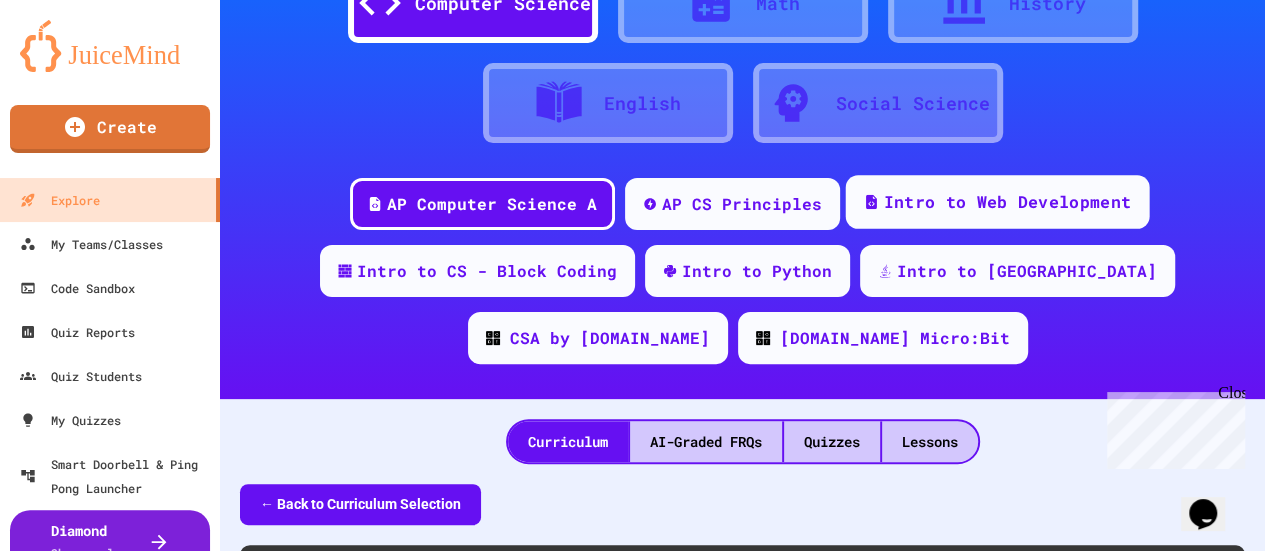 click on "Intro to Web Development" at bounding box center (1007, 202) 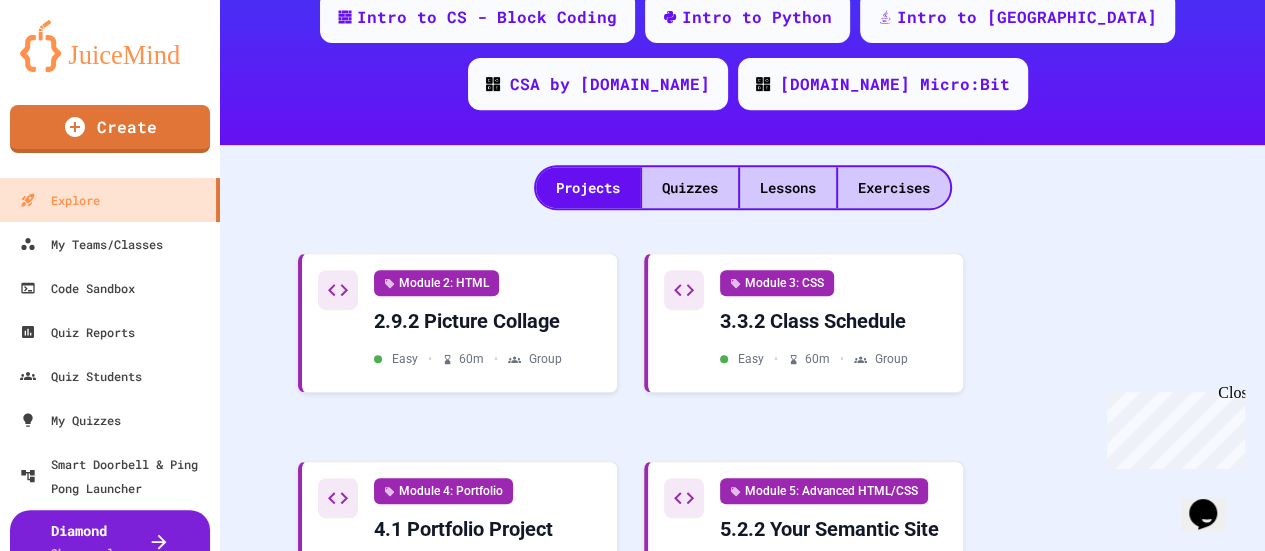 scroll, scrollTop: 422, scrollLeft: 0, axis: vertical 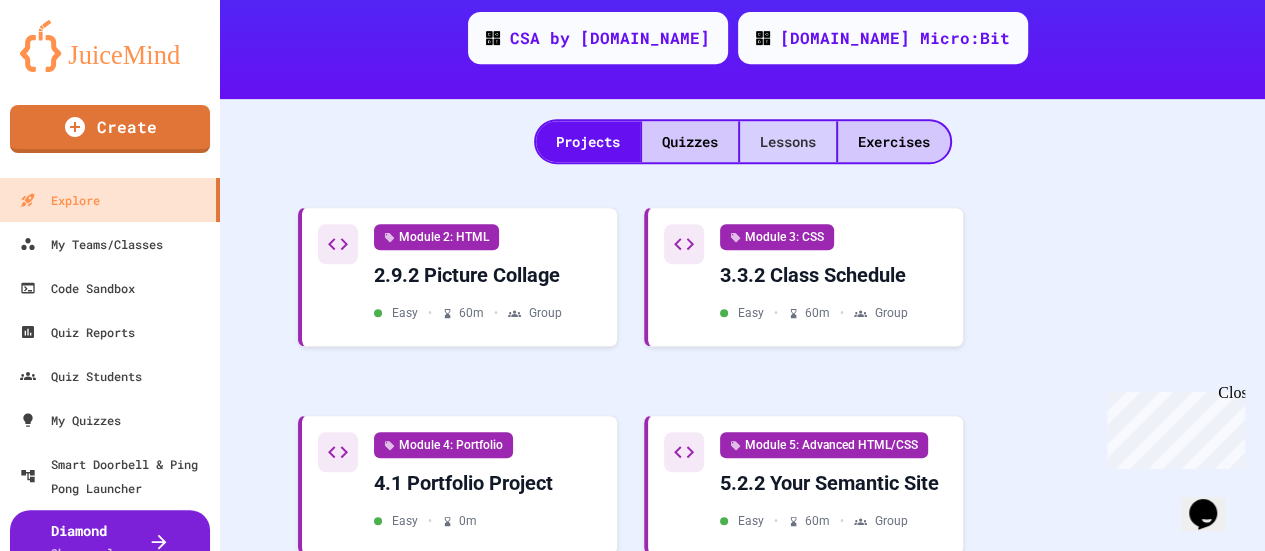 click on "Lessons" at bounding box center (788, 141) 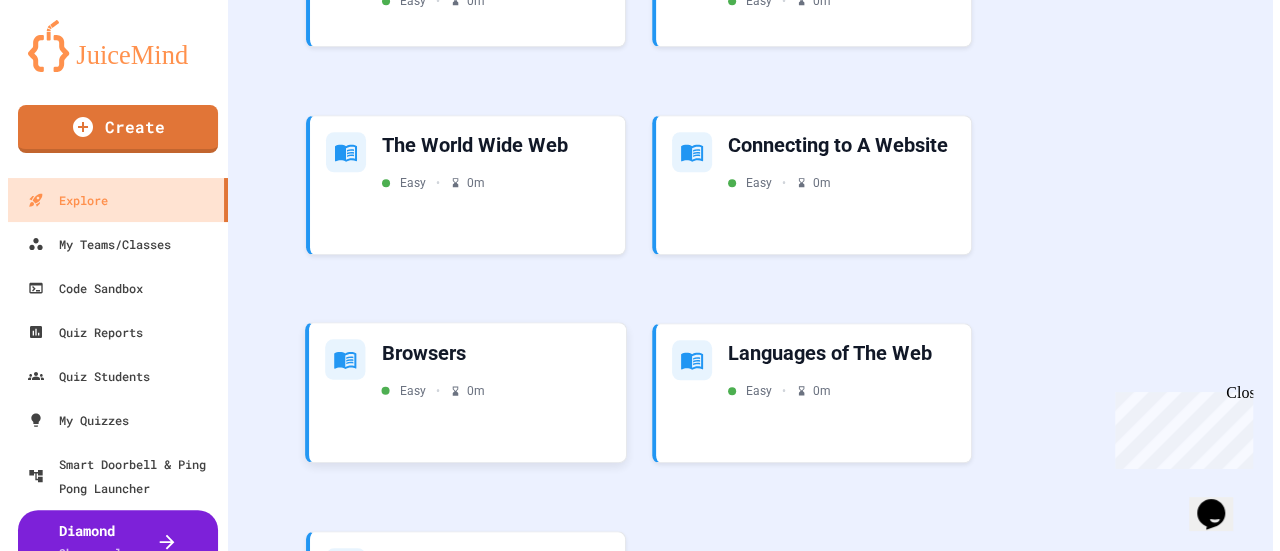 scroll, scrollTop: 500, scrollLeft: 0, axis: vertical 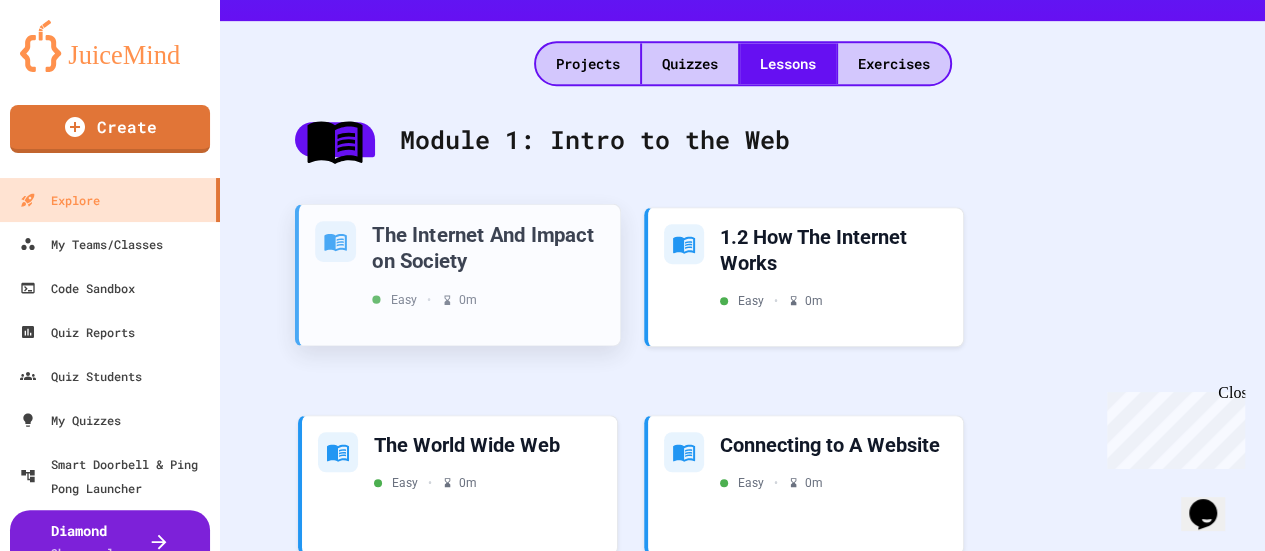 click on "Easy • 0 m" at bounding box center [488, 299] 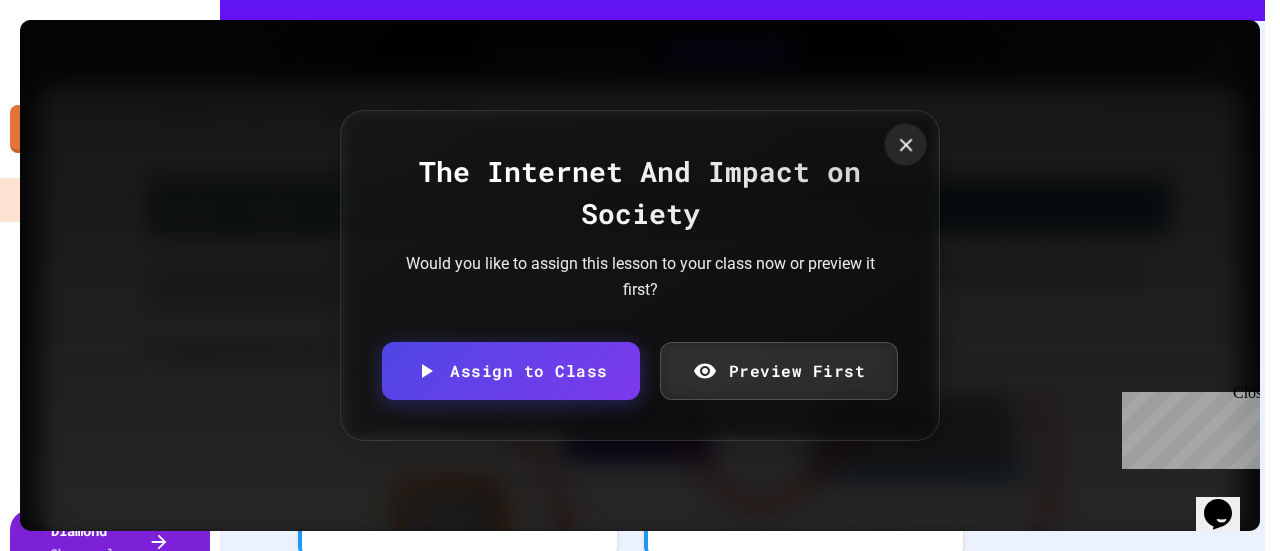 click 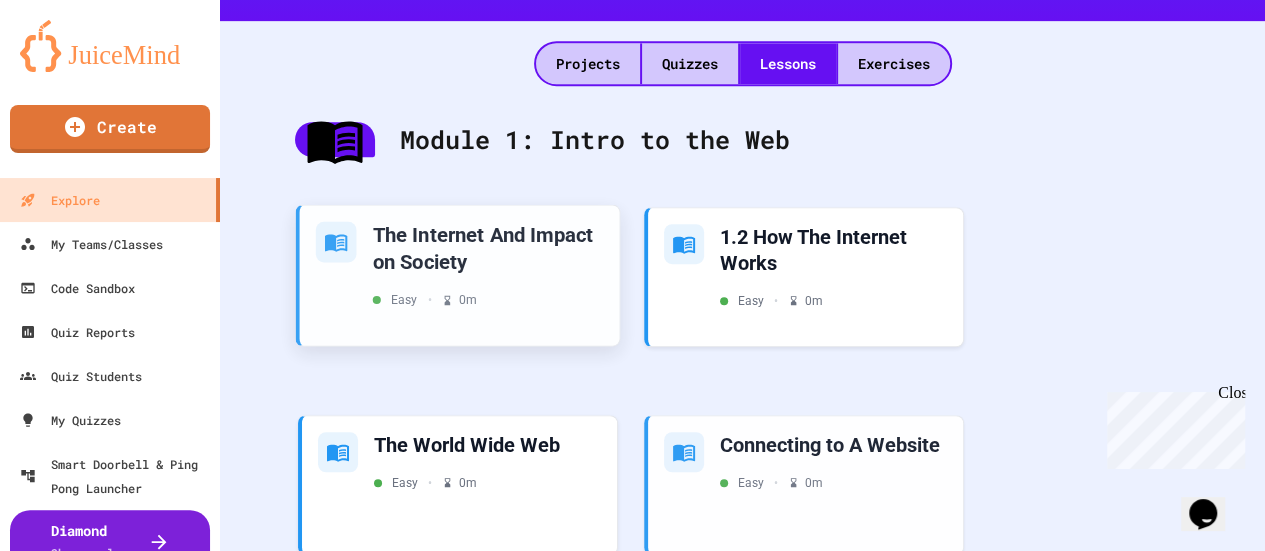 click on "The Internet And Impact on Society Easy • 0 m" at bounding box center [488, 264] 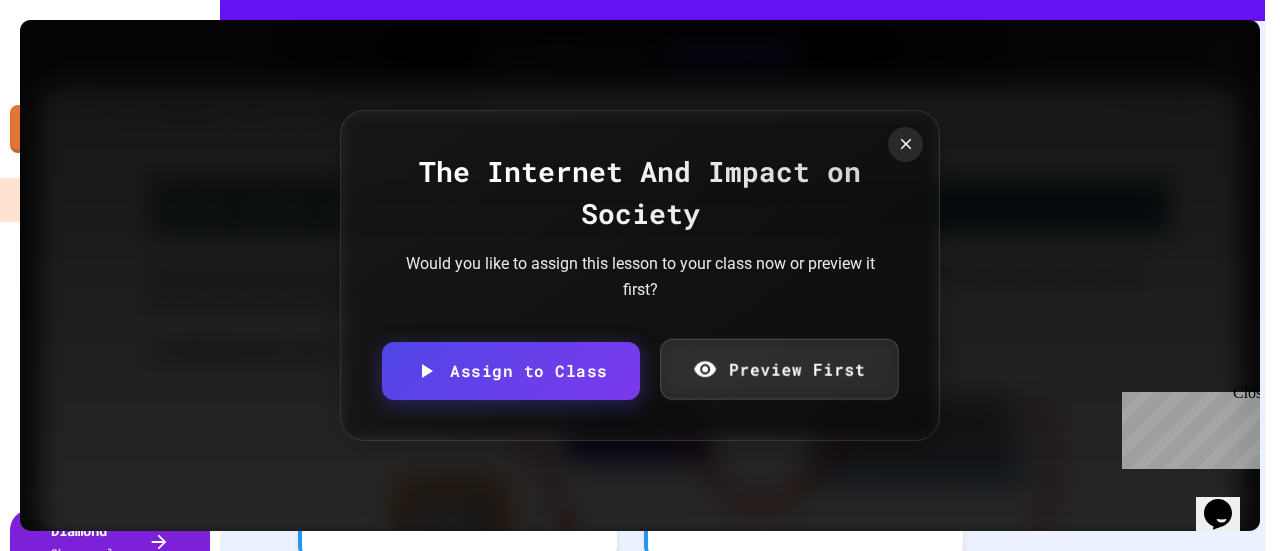 click on "Preview First" at bounding box center [779, 369] 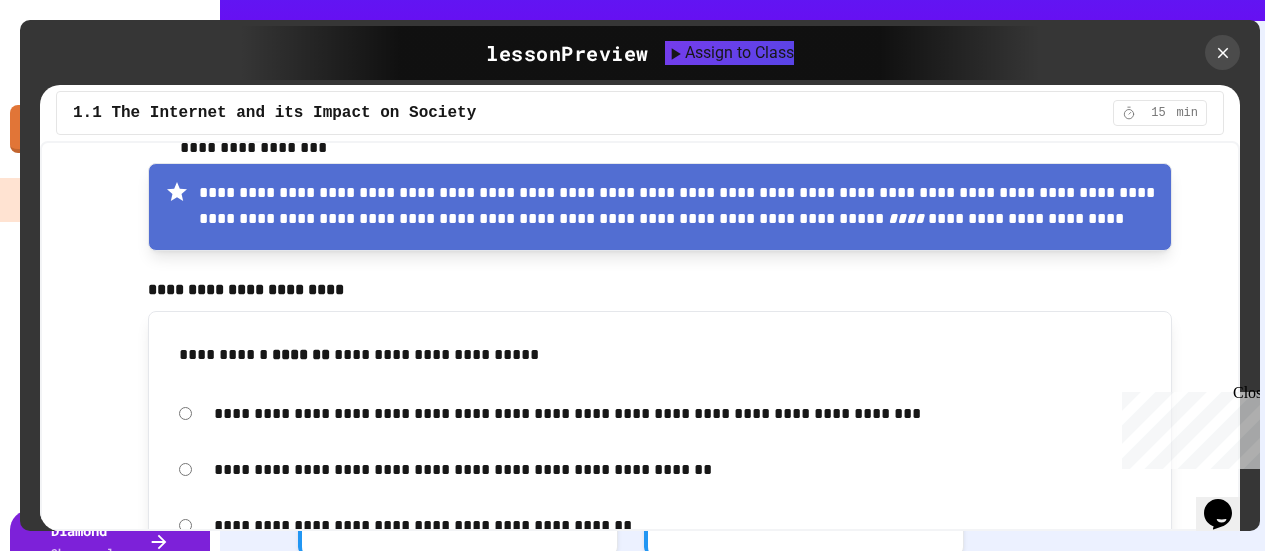 scroll, scrollTop: 2900, scrollLeft: 0, axis: vertical 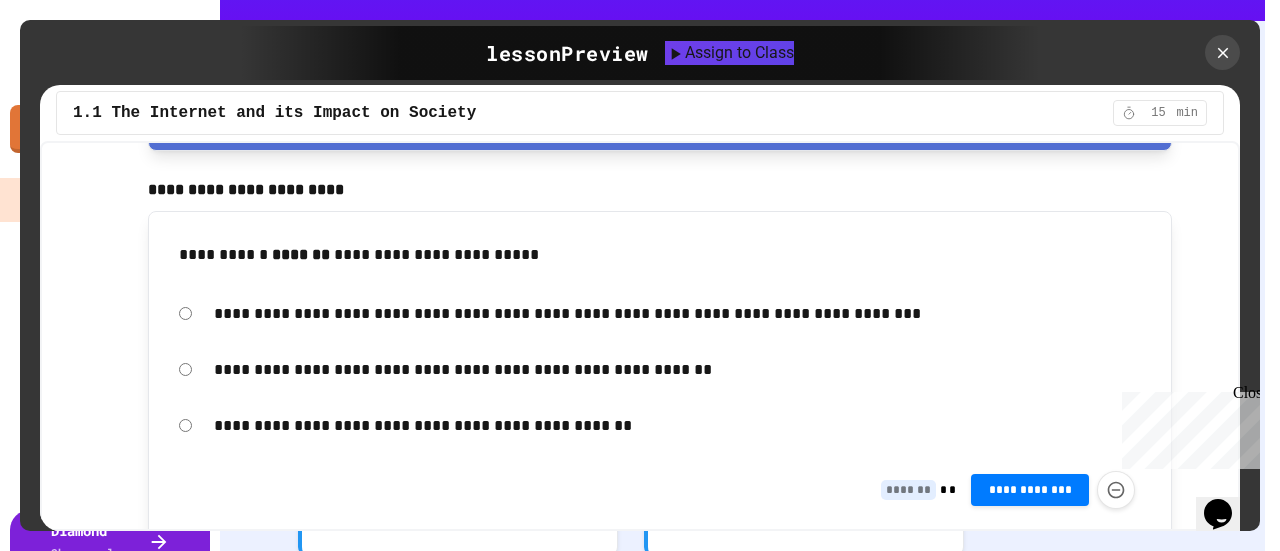 click on "**********" at bounding box center [678, 314] 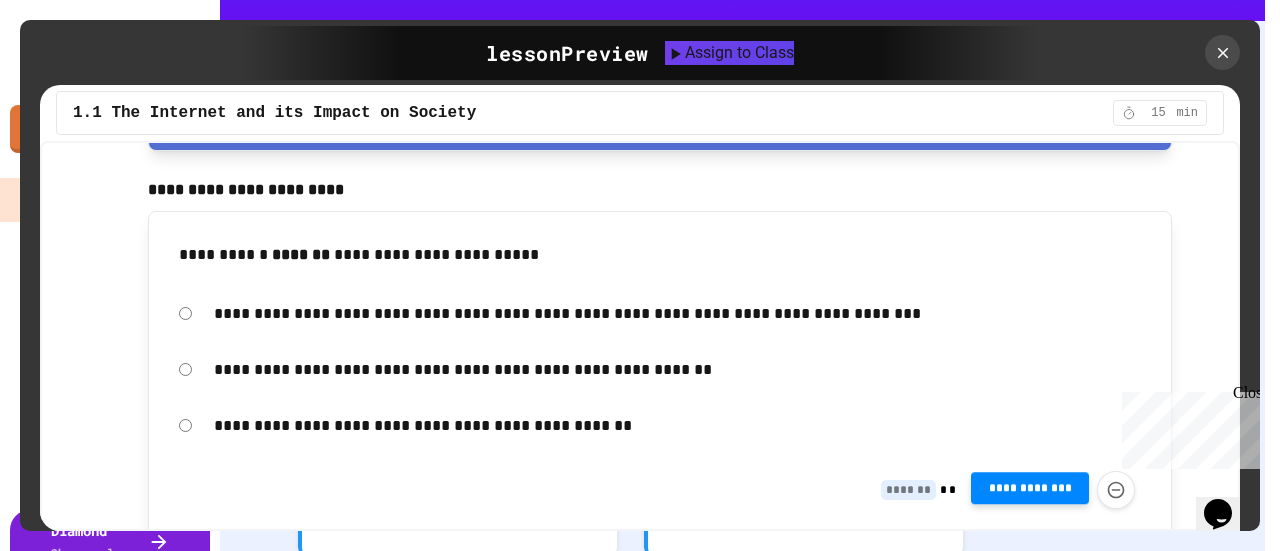 click on "**********" at bounding box center (1030, 488) 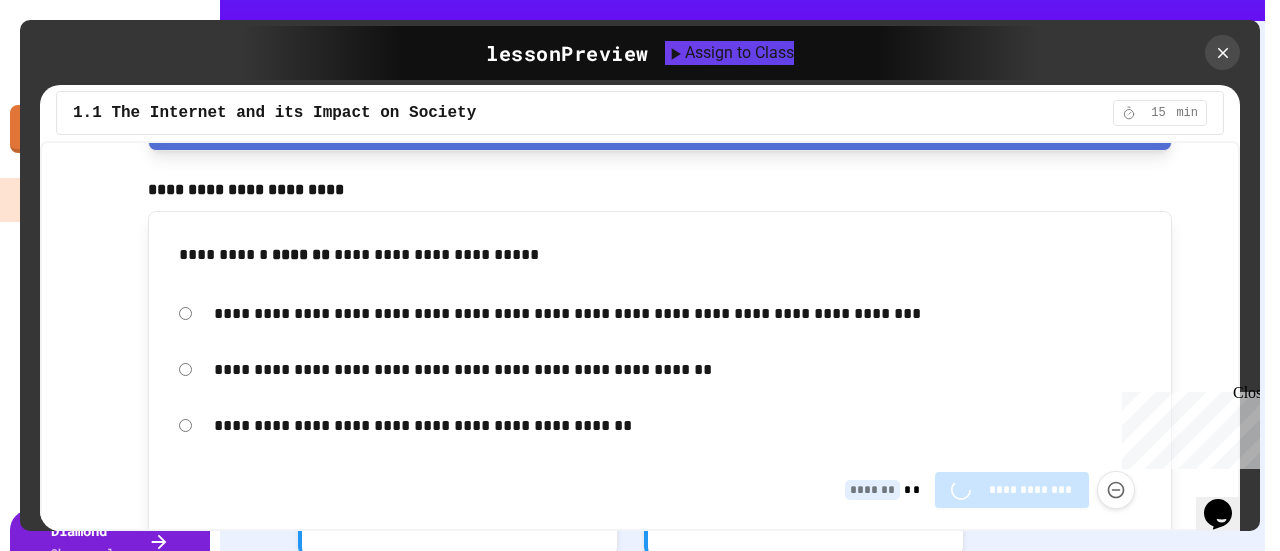 type on "*" 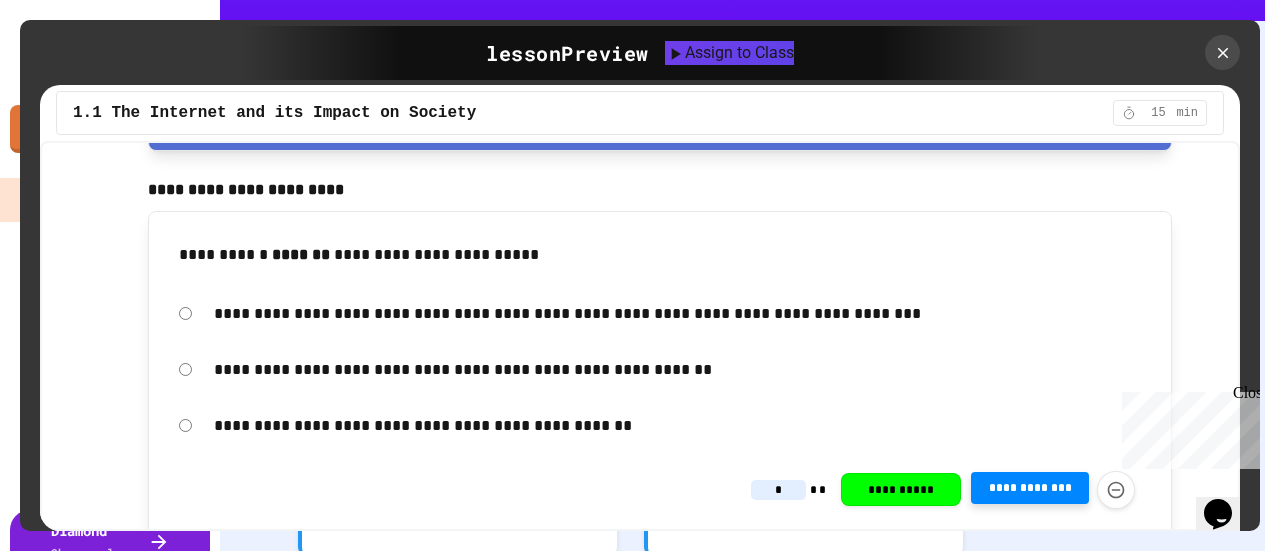 click 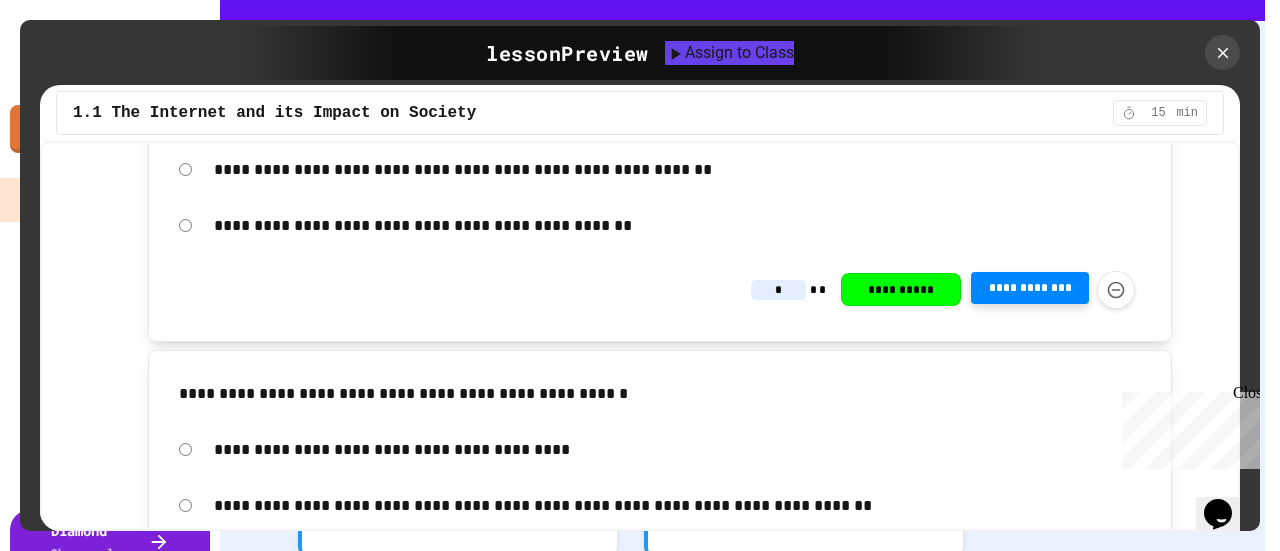 scroll, scrollTop: 3200, scrollLeft: 0, axis: vertical 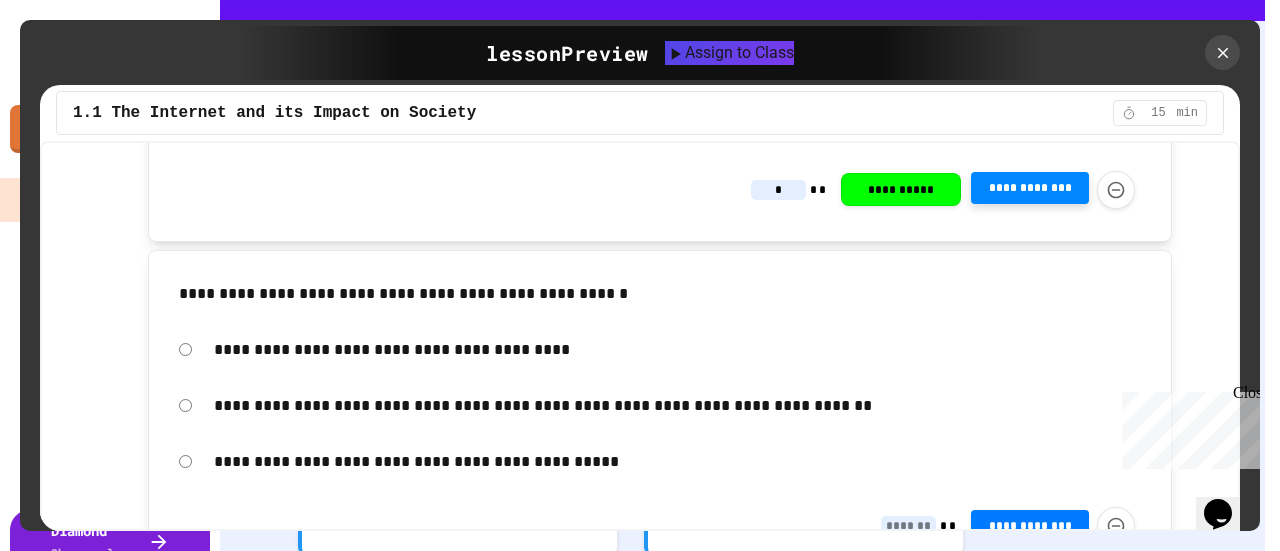 click on "**********" at bounding box center [678, 406] 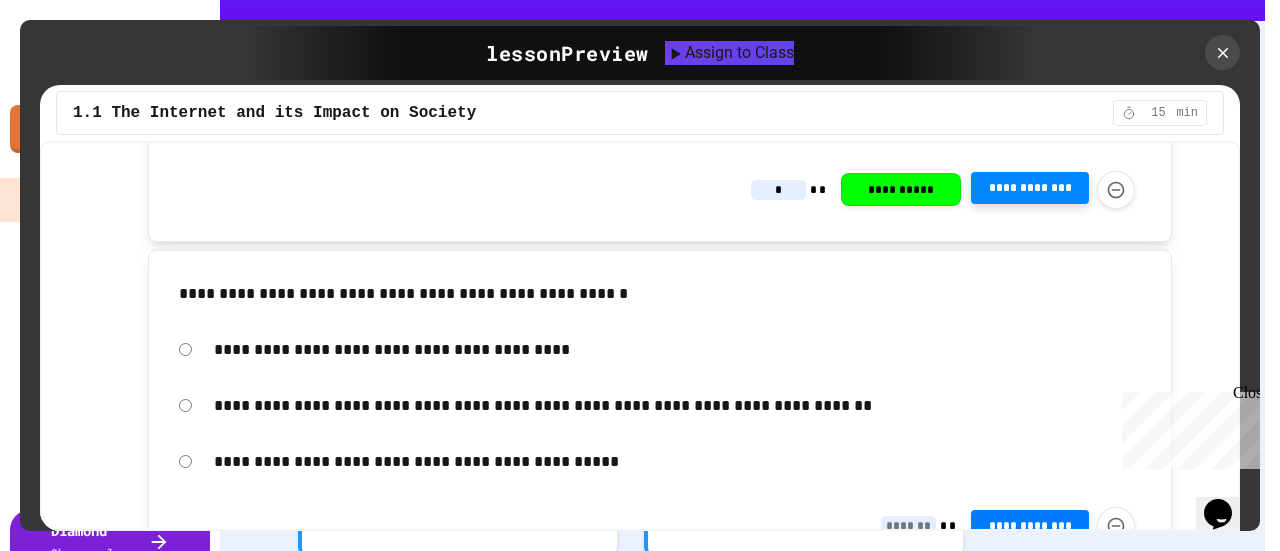 click on "**********" at bounding box center (660, 406) 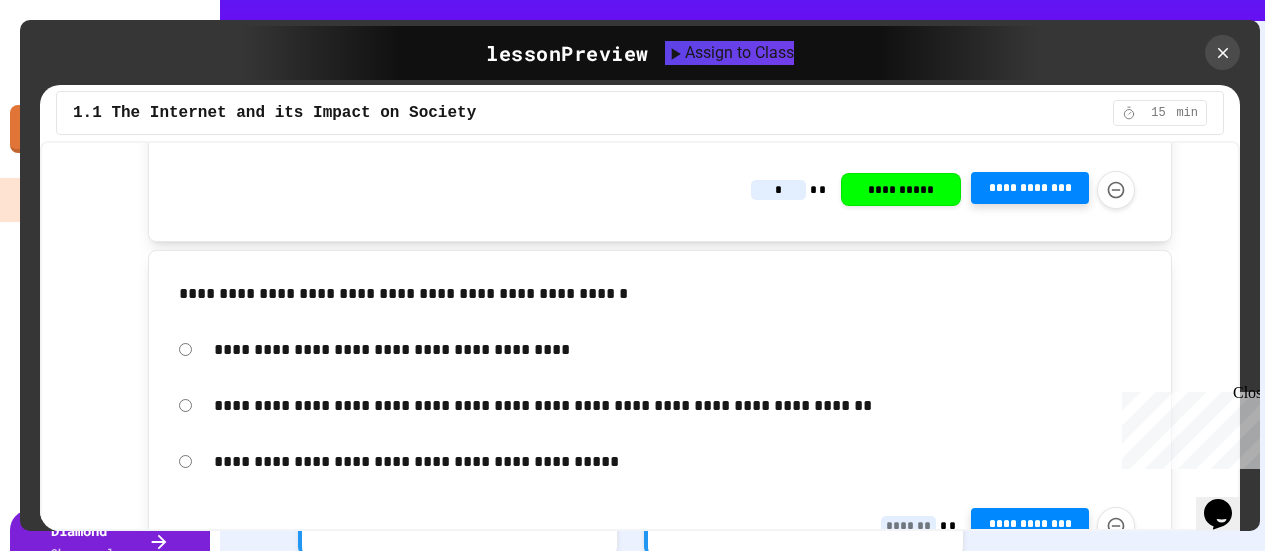 click on "**********" at bounding box center [1030, 524] 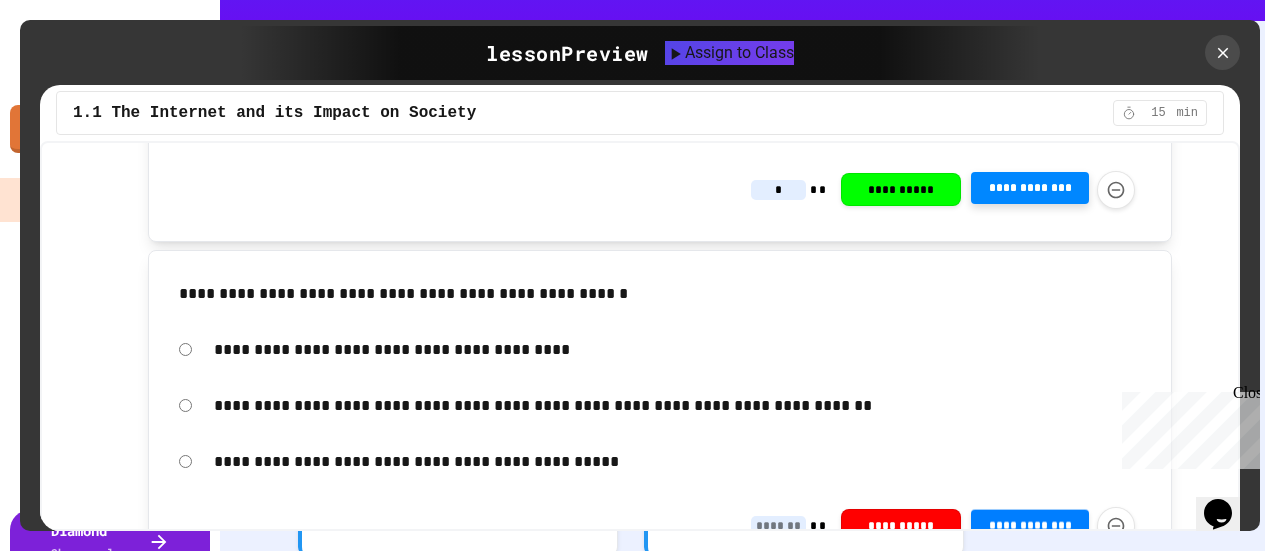 type on "*" 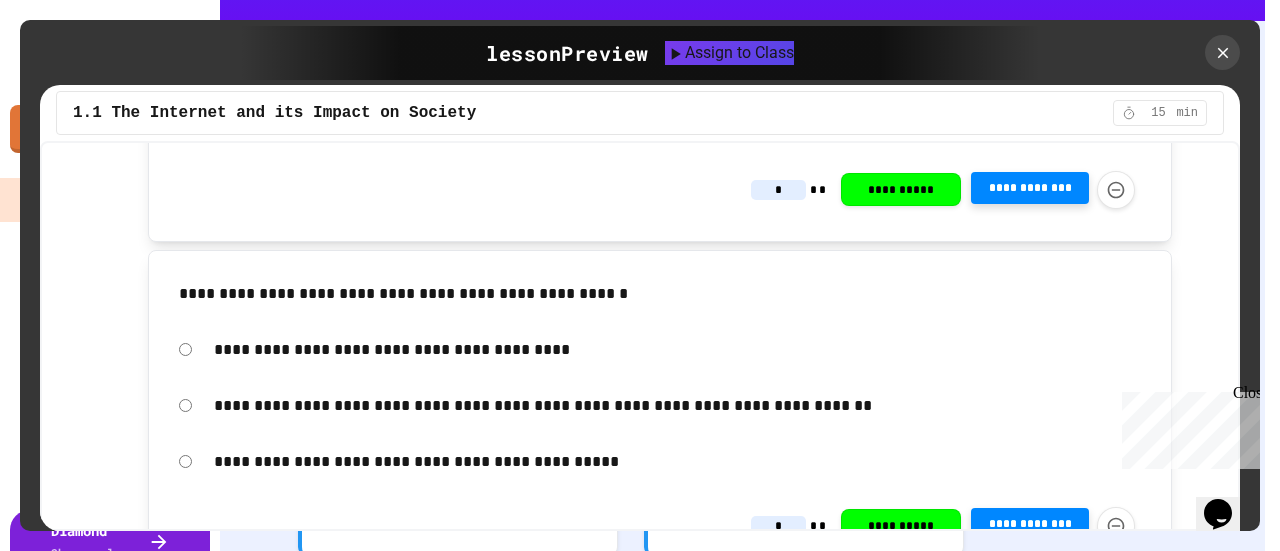 click 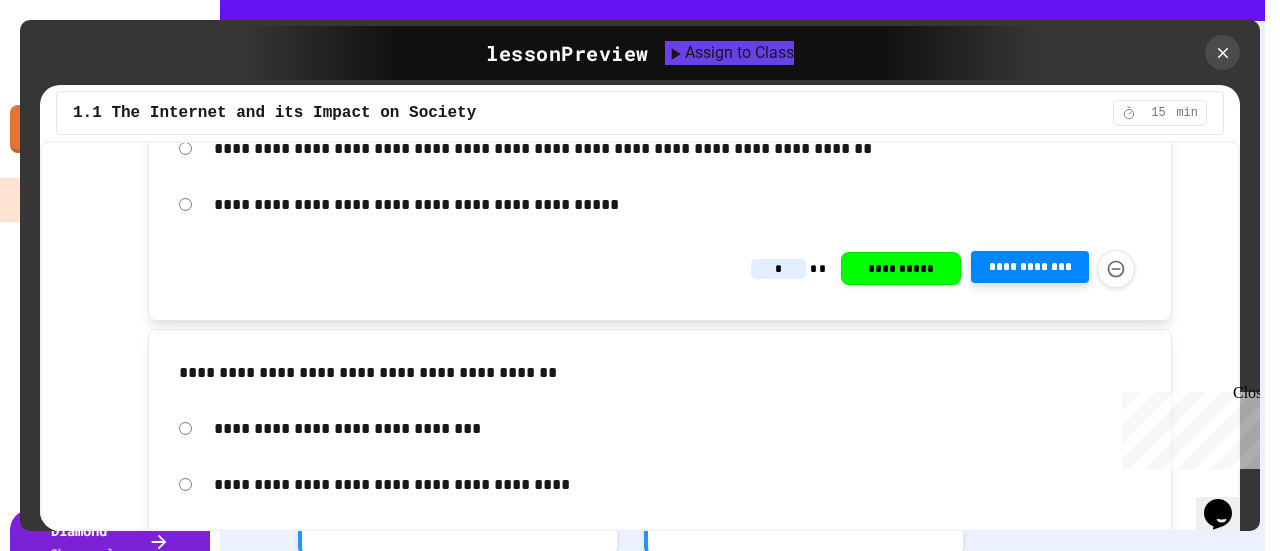 scroll, scrollTop: 3500, scrollLeft: 0, axis: vertical 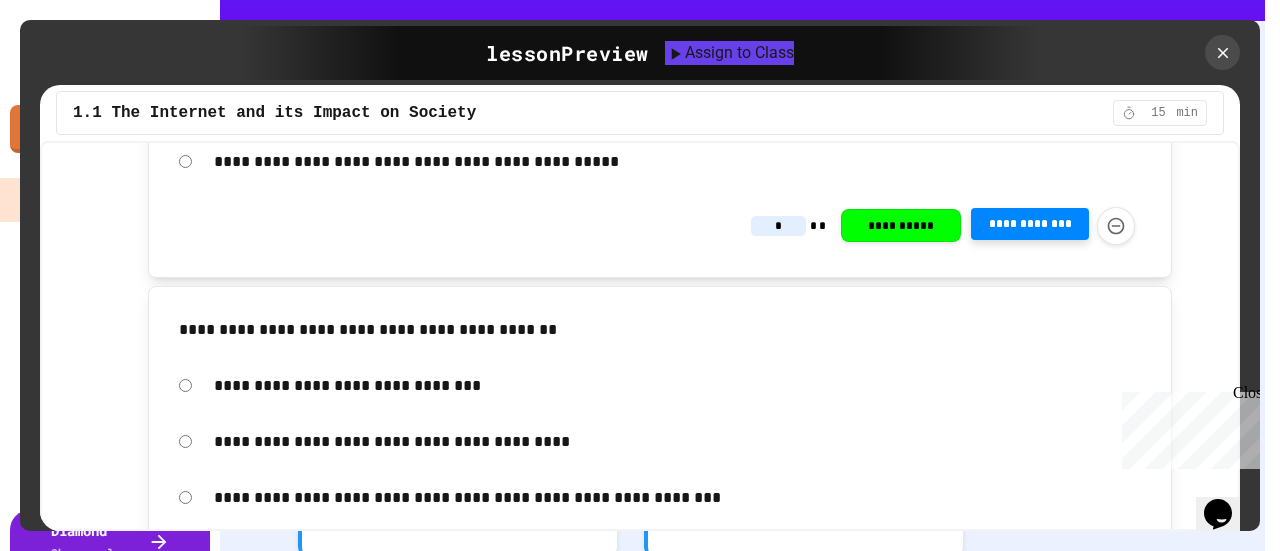 click on "**********" at bounding box center (678, 498) 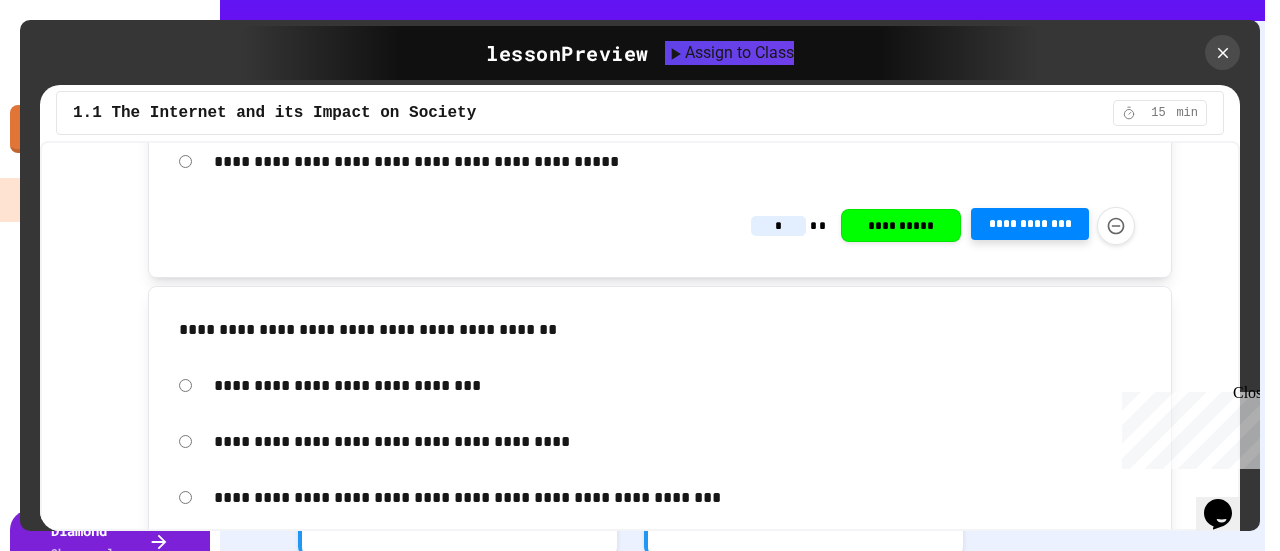 click on "**********" at bounding box center (1030, 561) 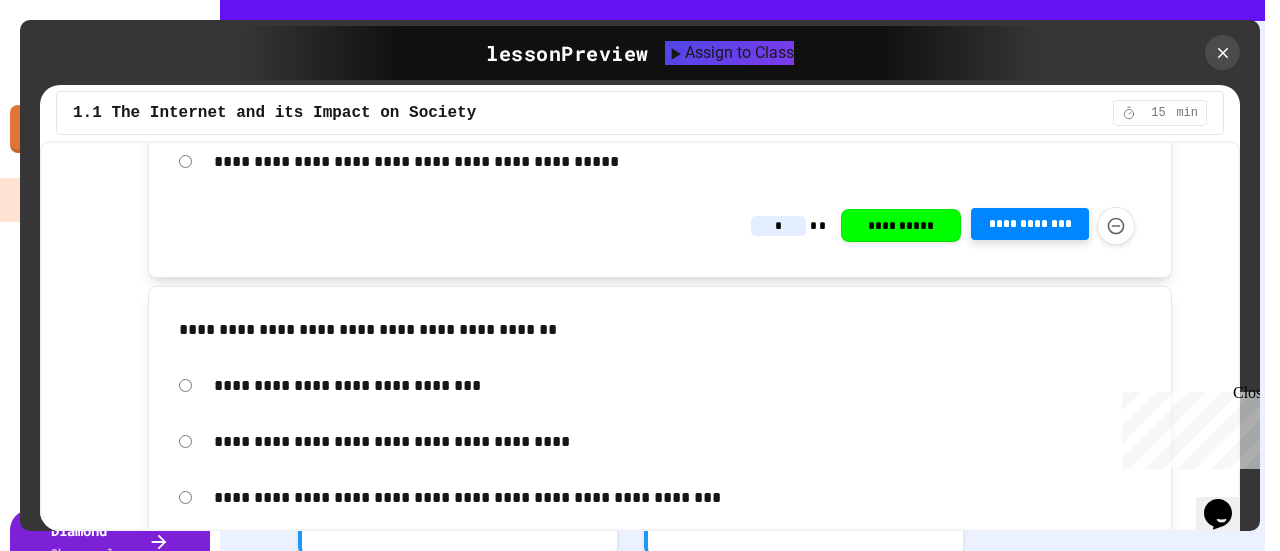 type on "*" 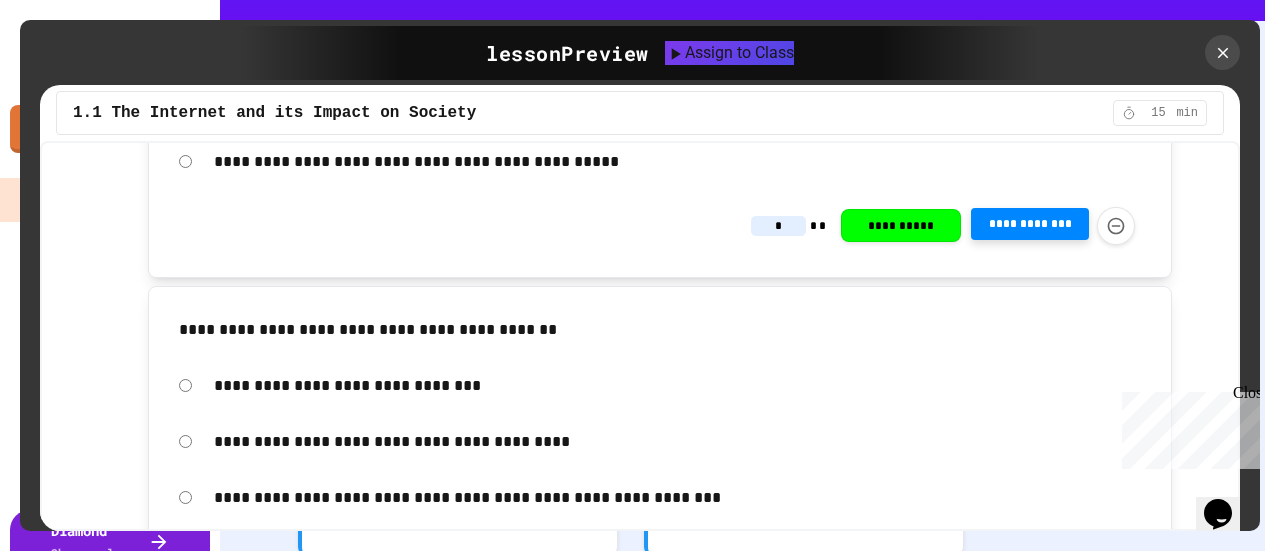 click 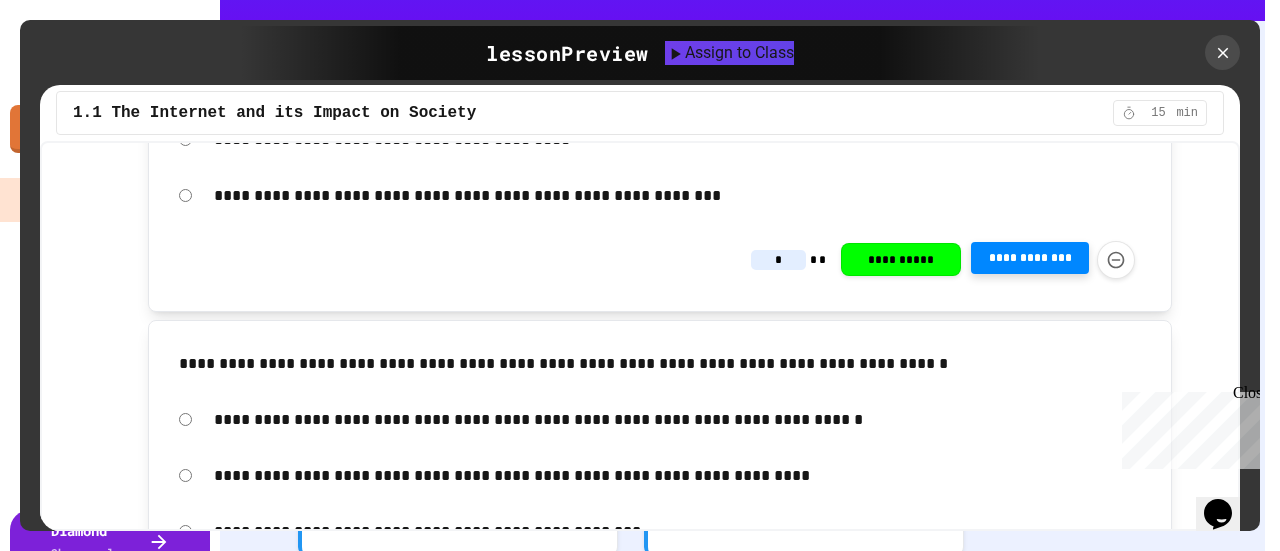 scroll, scrollTop: 3800, scrollLeft: 0, axis: vertical 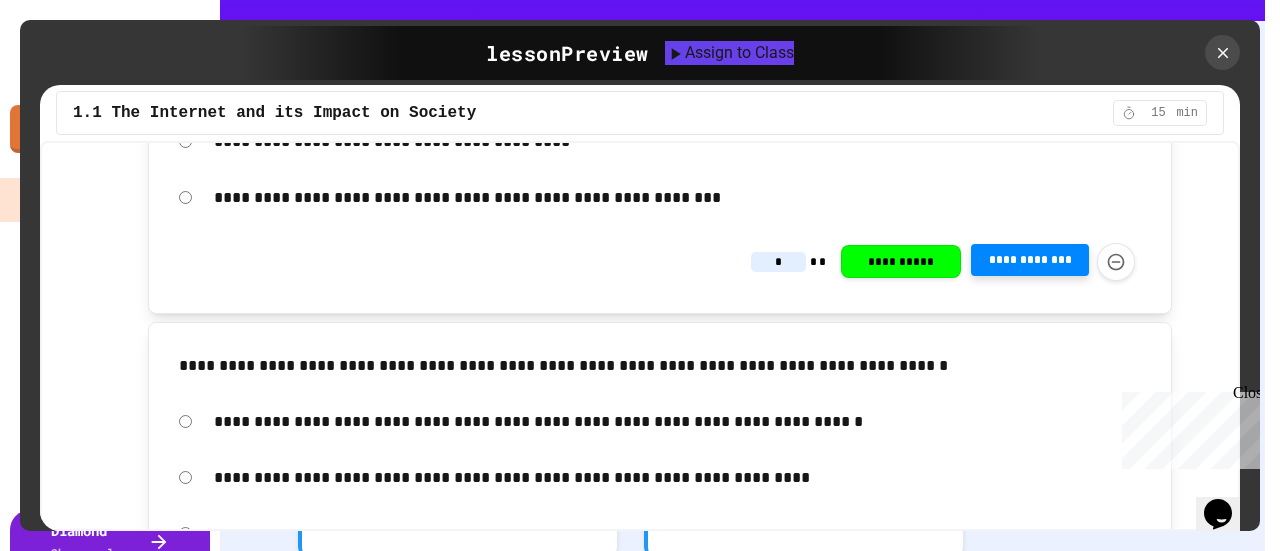 click on "**********" at bounding box center (678, 422) 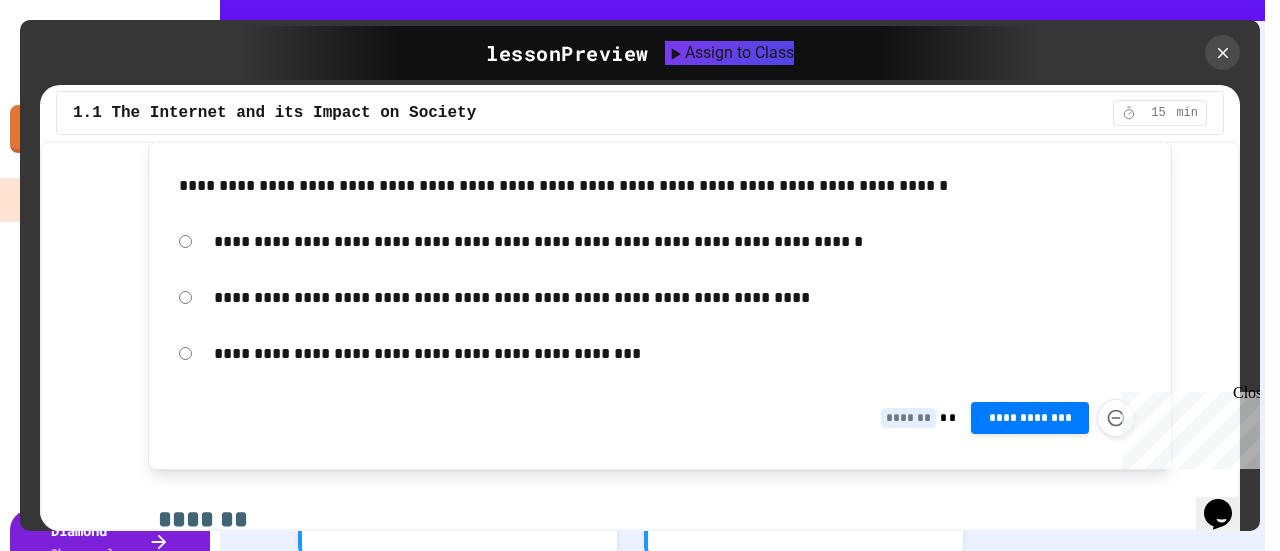 scroll, scrollTop: 4000, scrollLeft: 0, axis: vertical 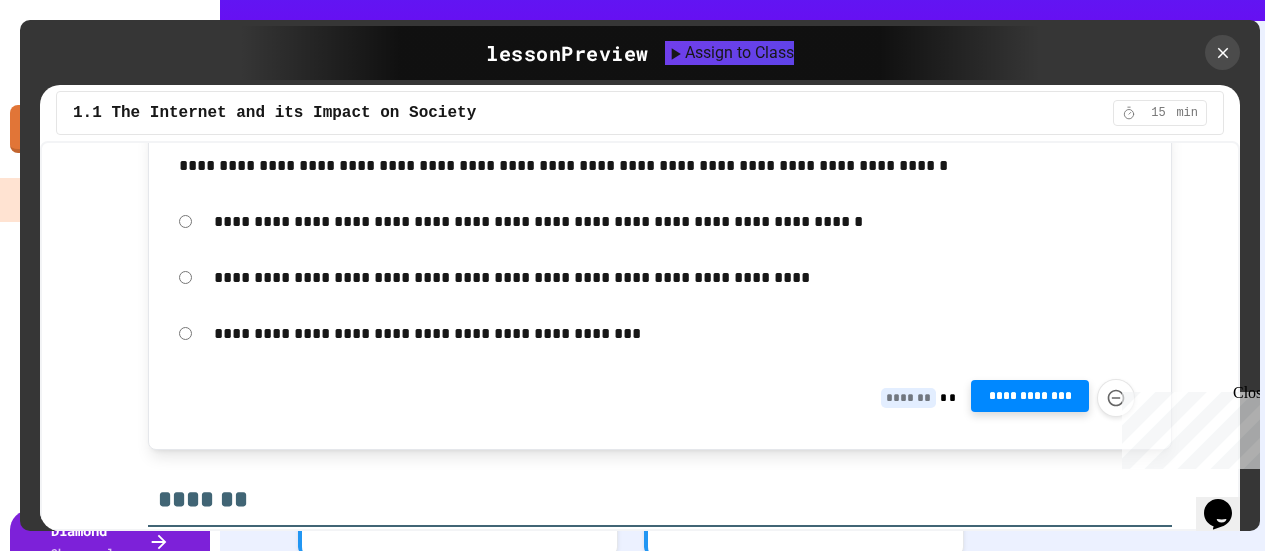 click on "**********" at bounding box center (1030, 396) 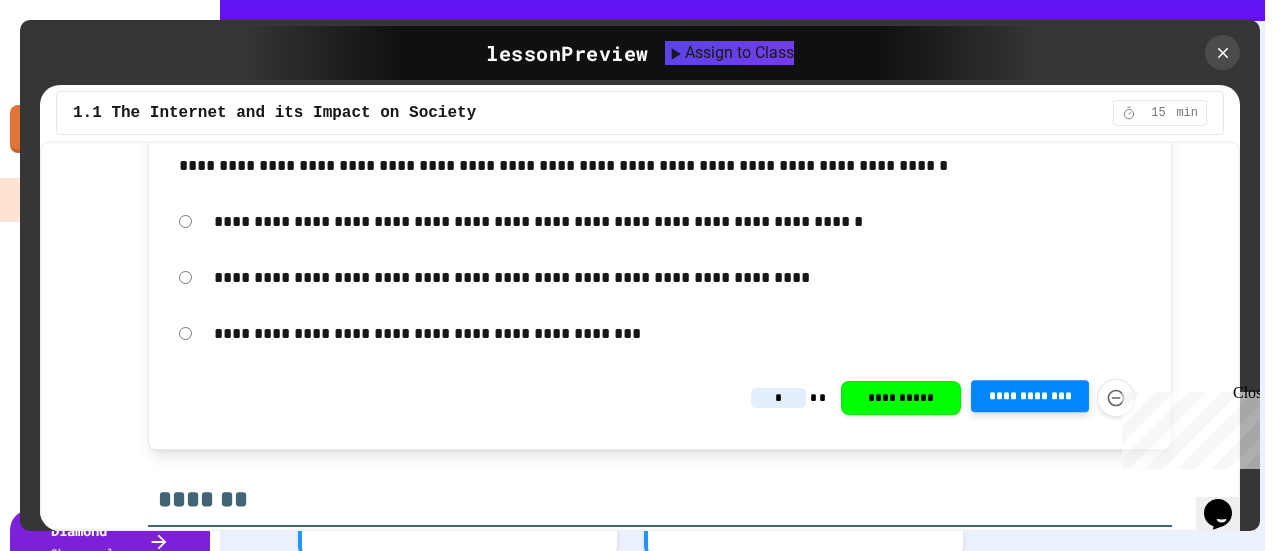 type on "*" 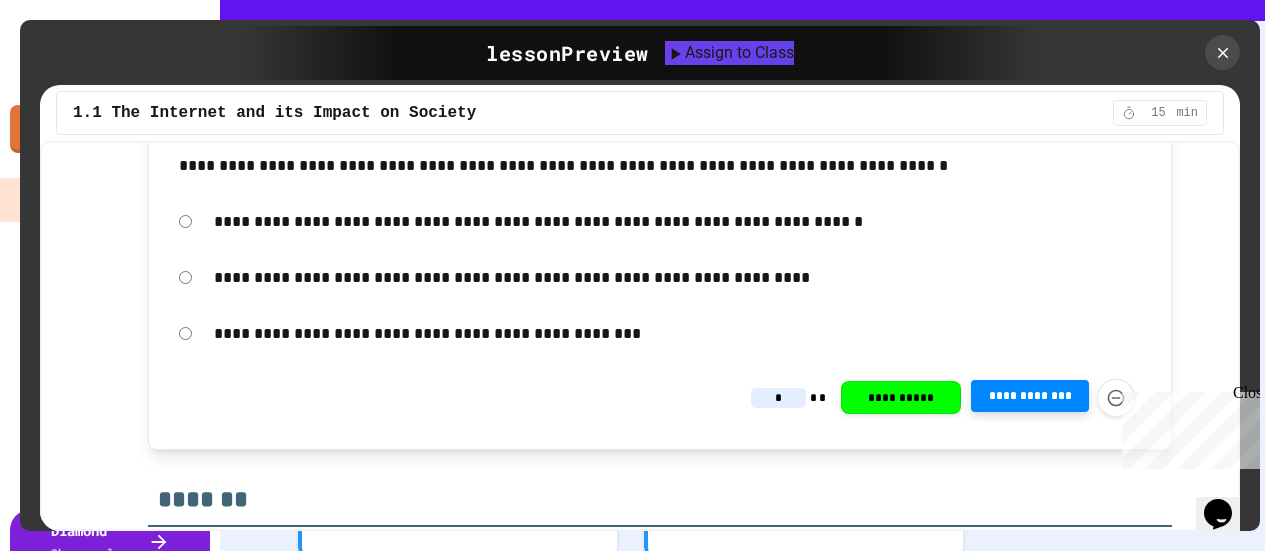 click 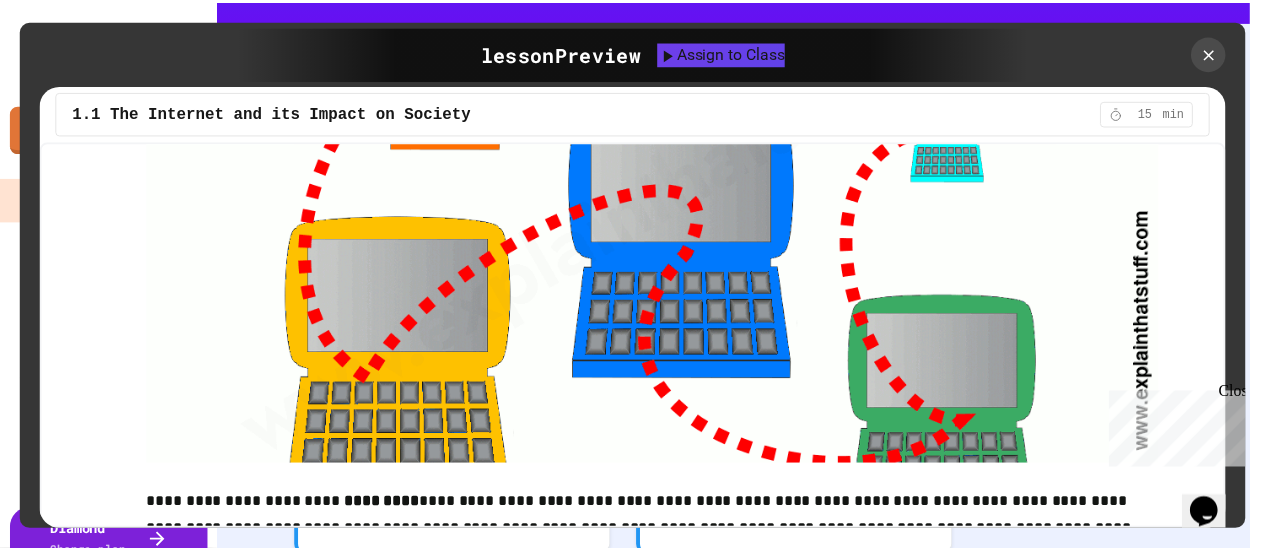 scroll, scrollTop: 0, scrollLeft: 0, axis: both 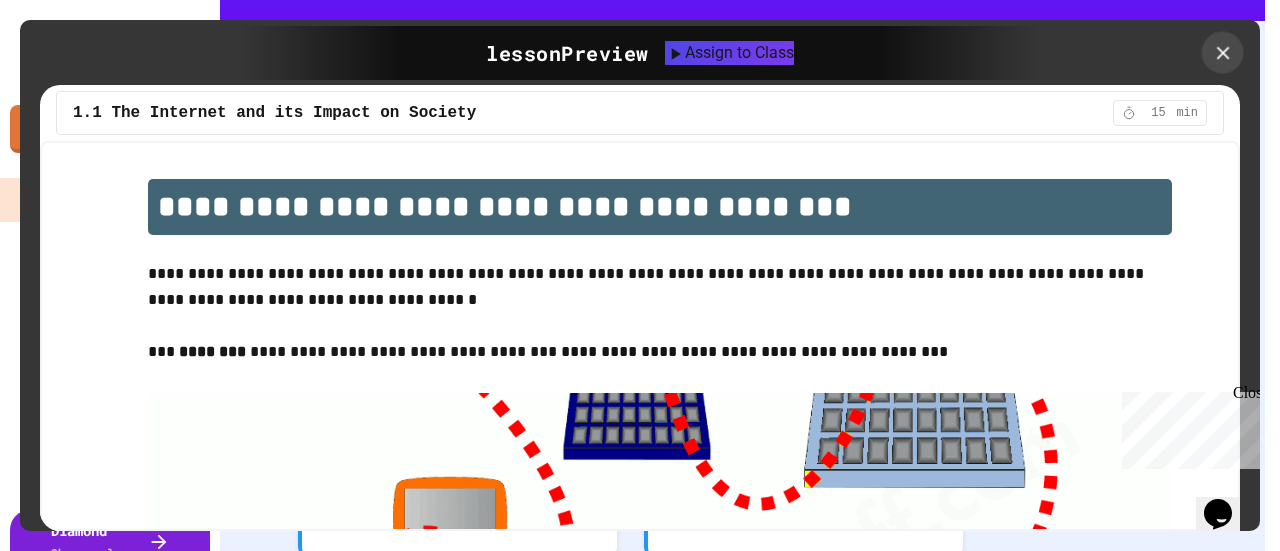 click 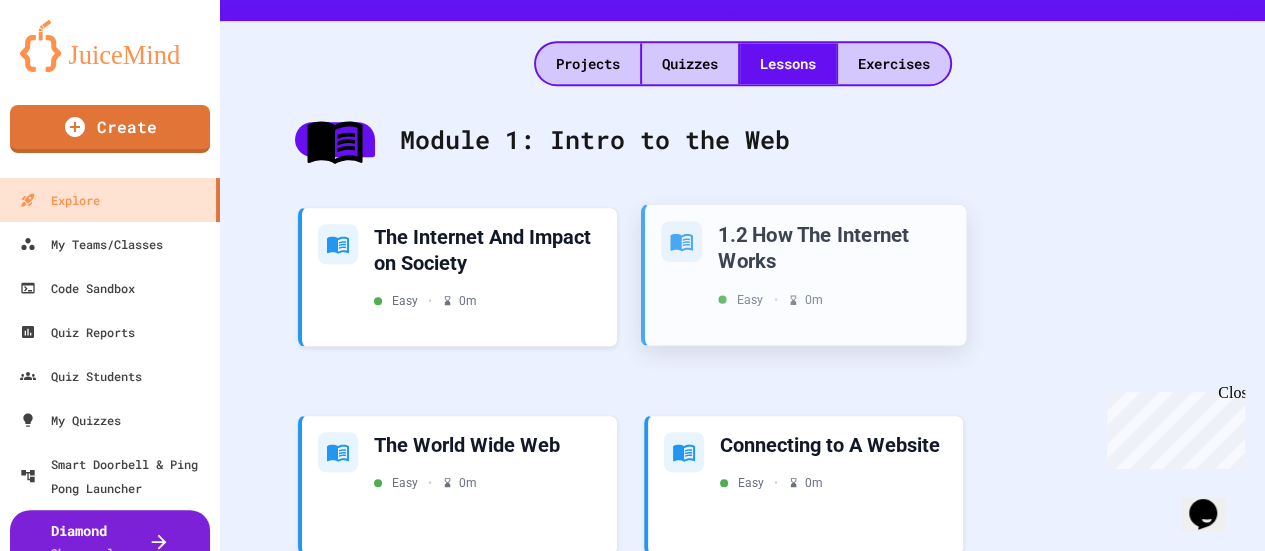 click on "Easy • 0 m" at bounding box center [834, 299] 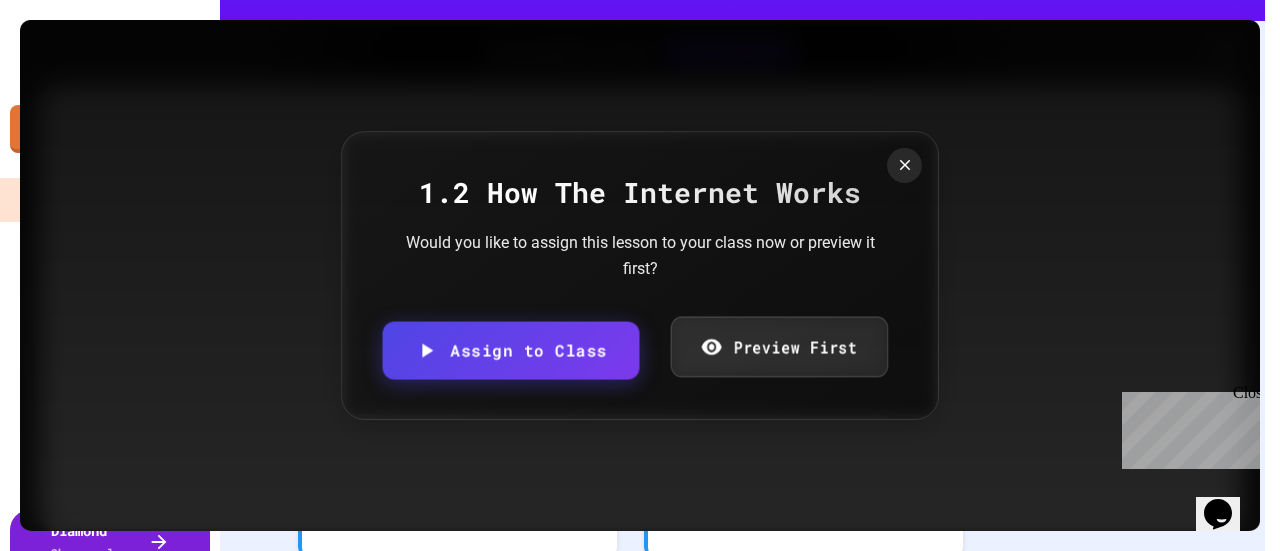 click on "Preview First" at bounding box center [778, 347] 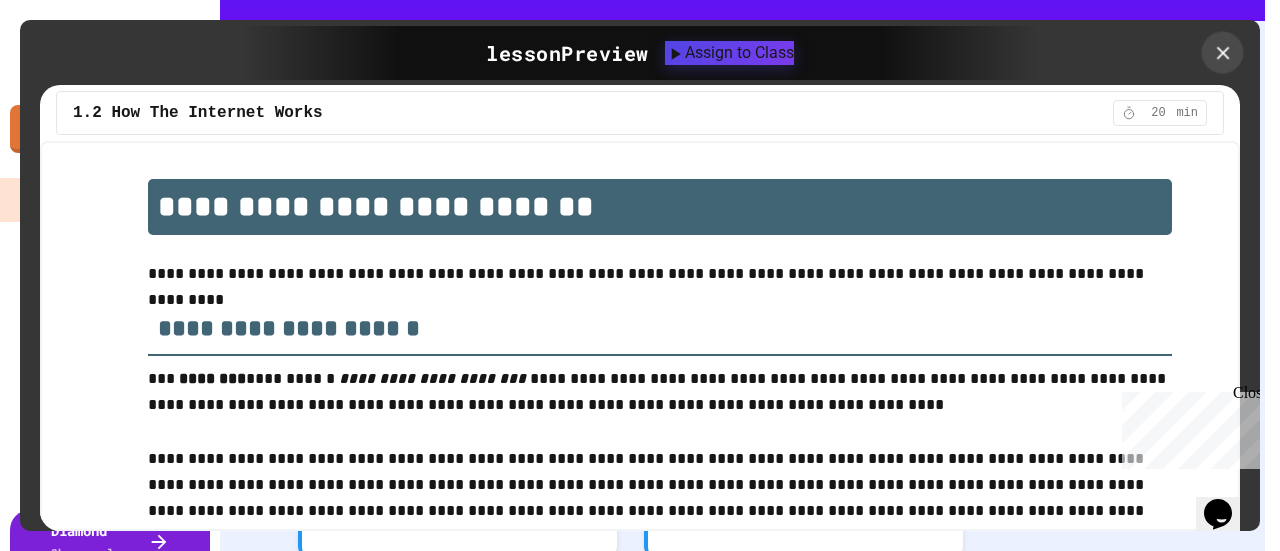click at bounding box center (1223, 53) 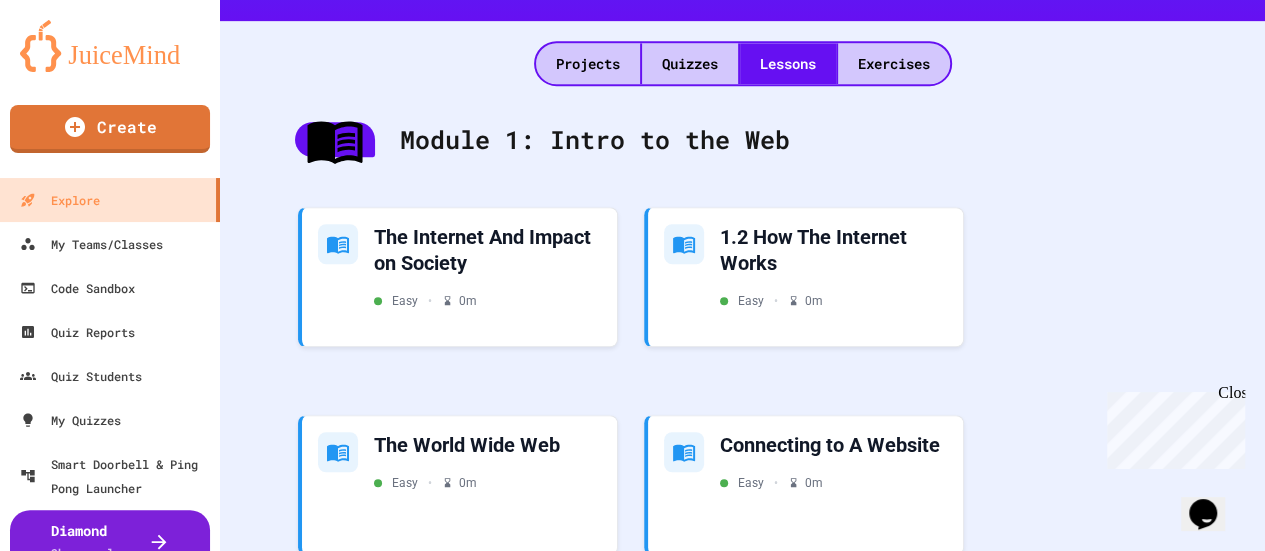 scroll, scrollTop: 0, scrollLeft: 0, axis: both 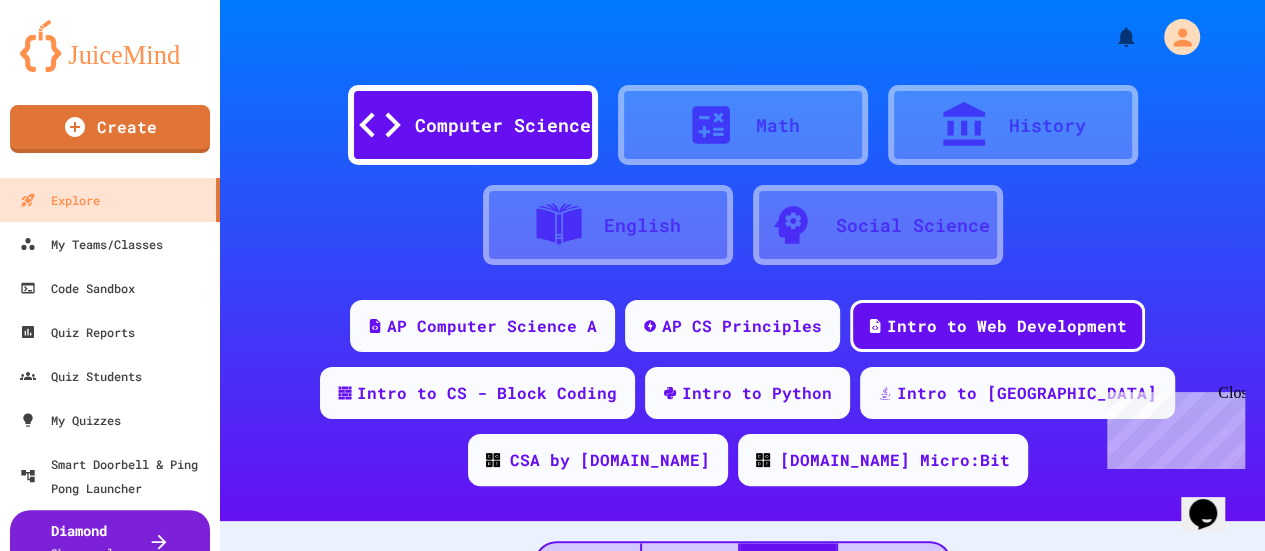 click 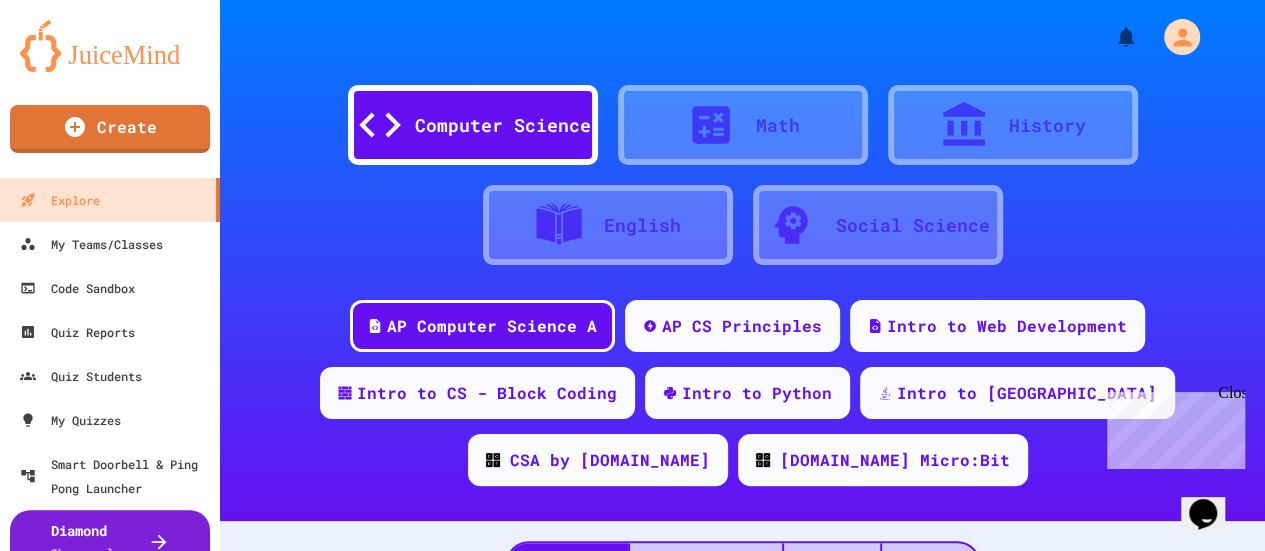 click on "Close" at bounding box center (1230, 396) 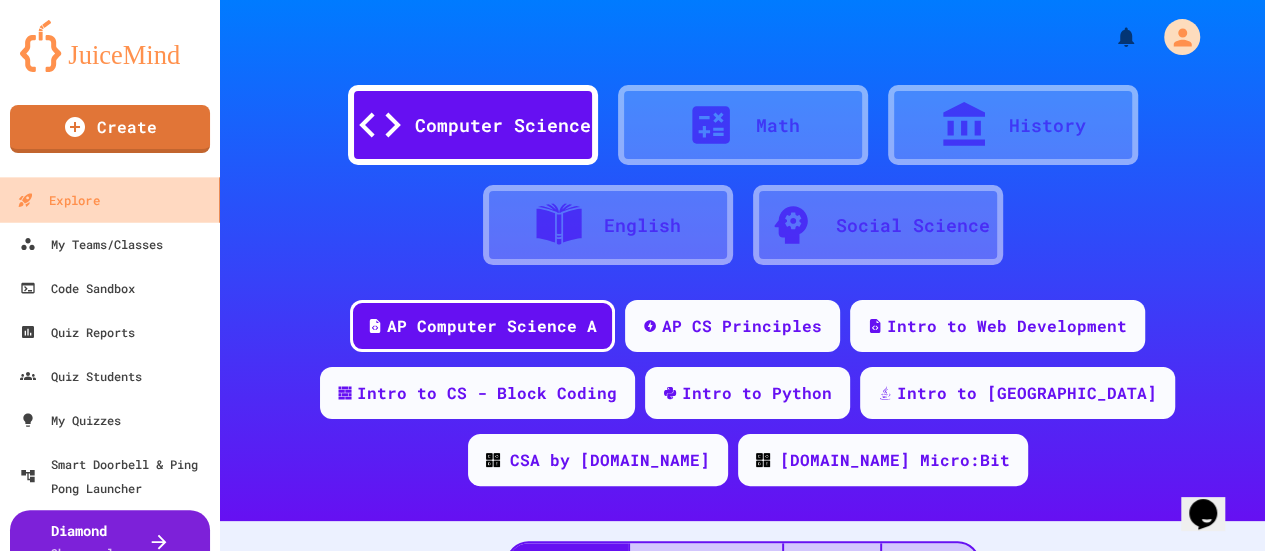 click on "Explore" at bounding box center (110, 199) 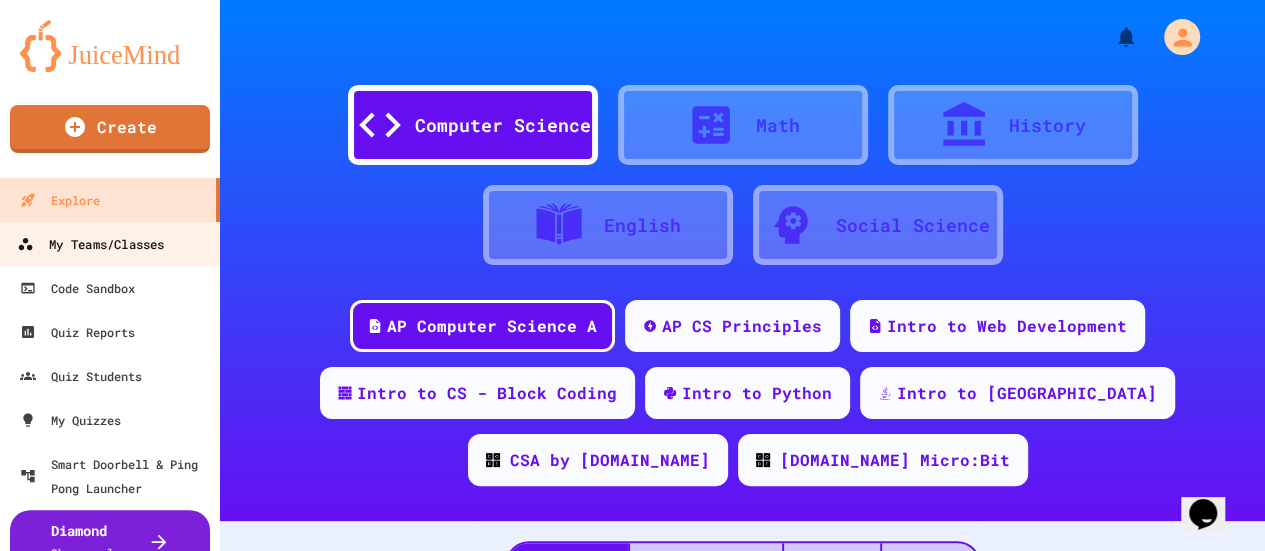 click on "My Teams/Classes" at bounding box center (90, 244) 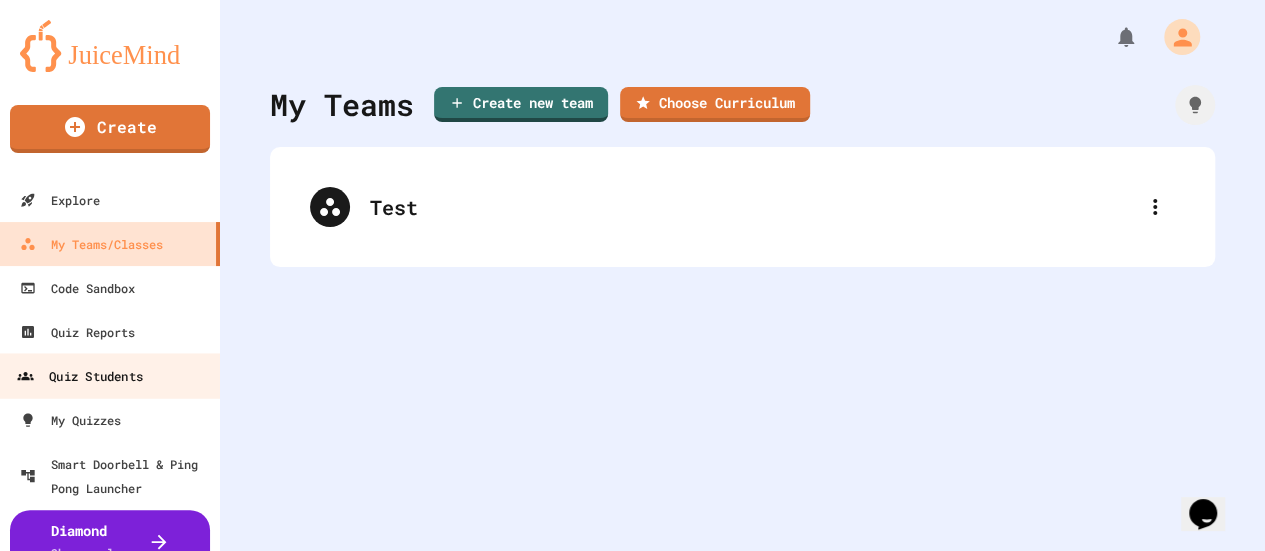 click on "Quiz Students" at bounding box center [110, 375] 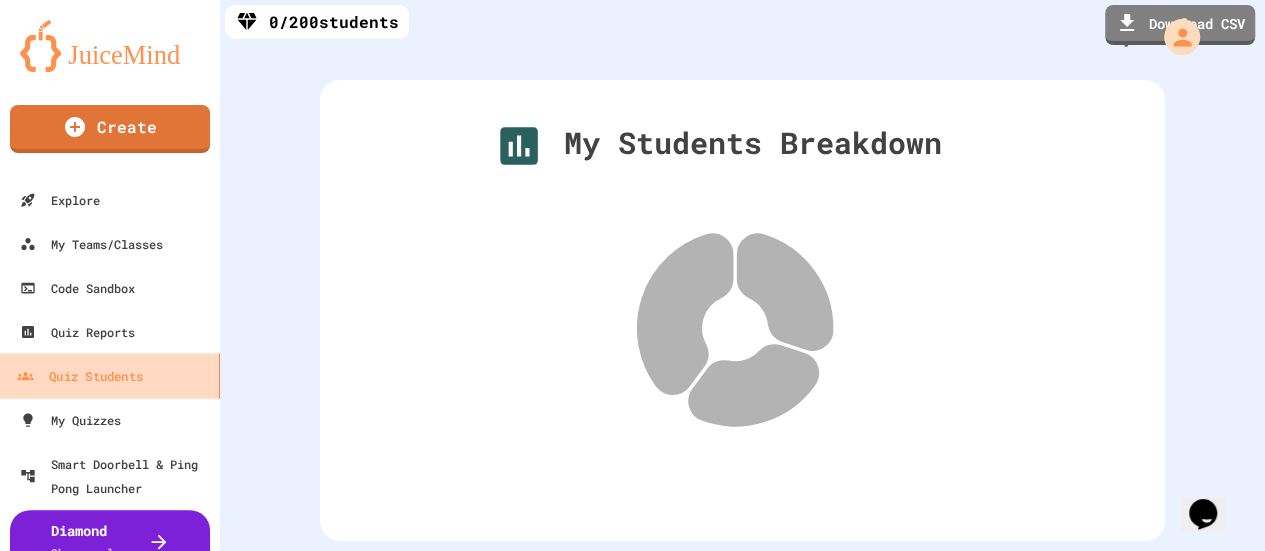 scroll, scrollTop: 40, scrollLeft: 0, axis: vertical 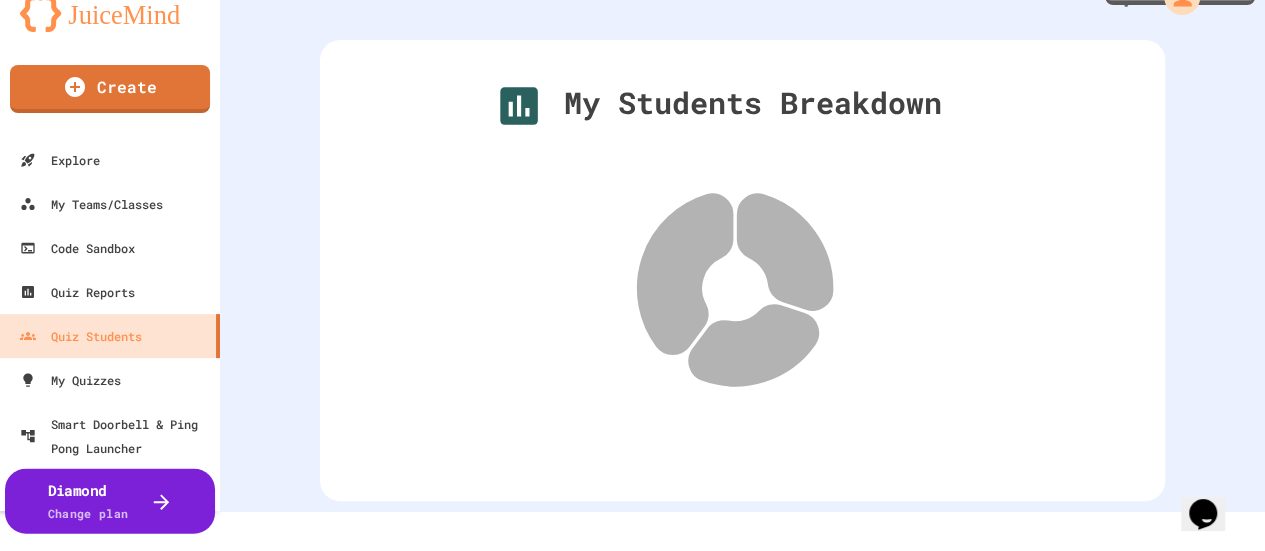 click on "Diamond Change plan" at bounding box center [110, 500] 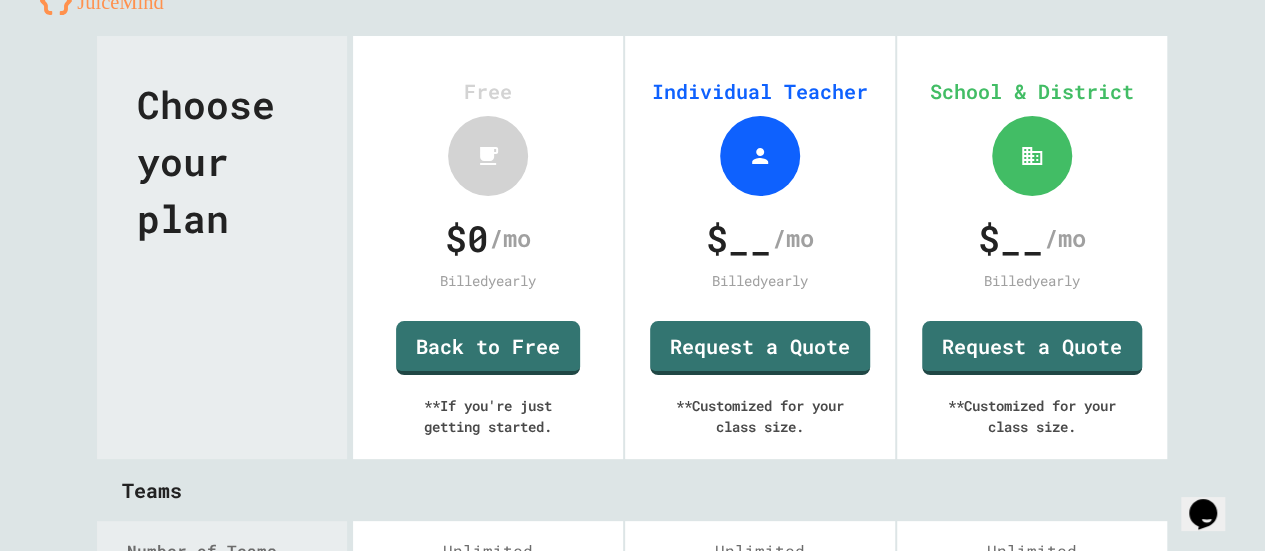 scroll, scrollTop: 0, scrollLeft: 0, axis: both 